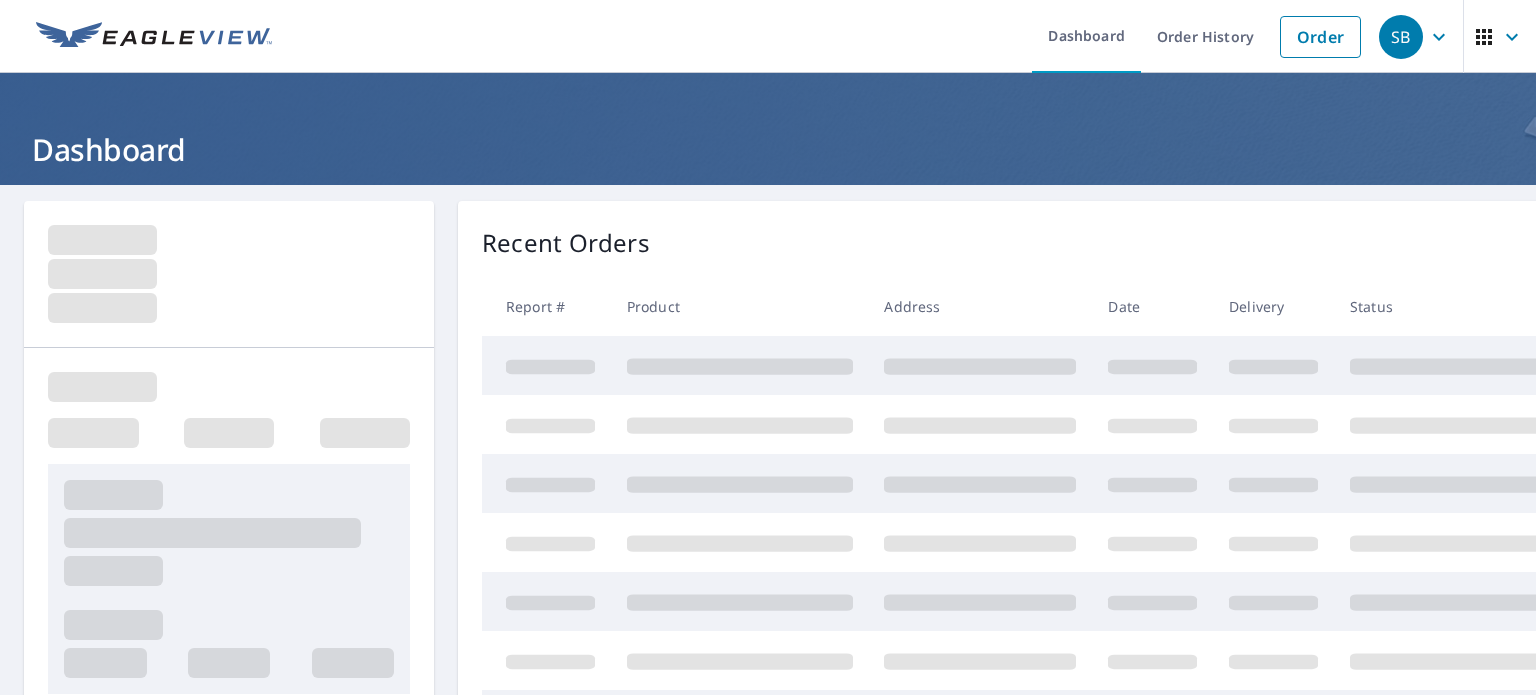 scroll, scrollTop: 0, scrollLeft: 0, axis: both 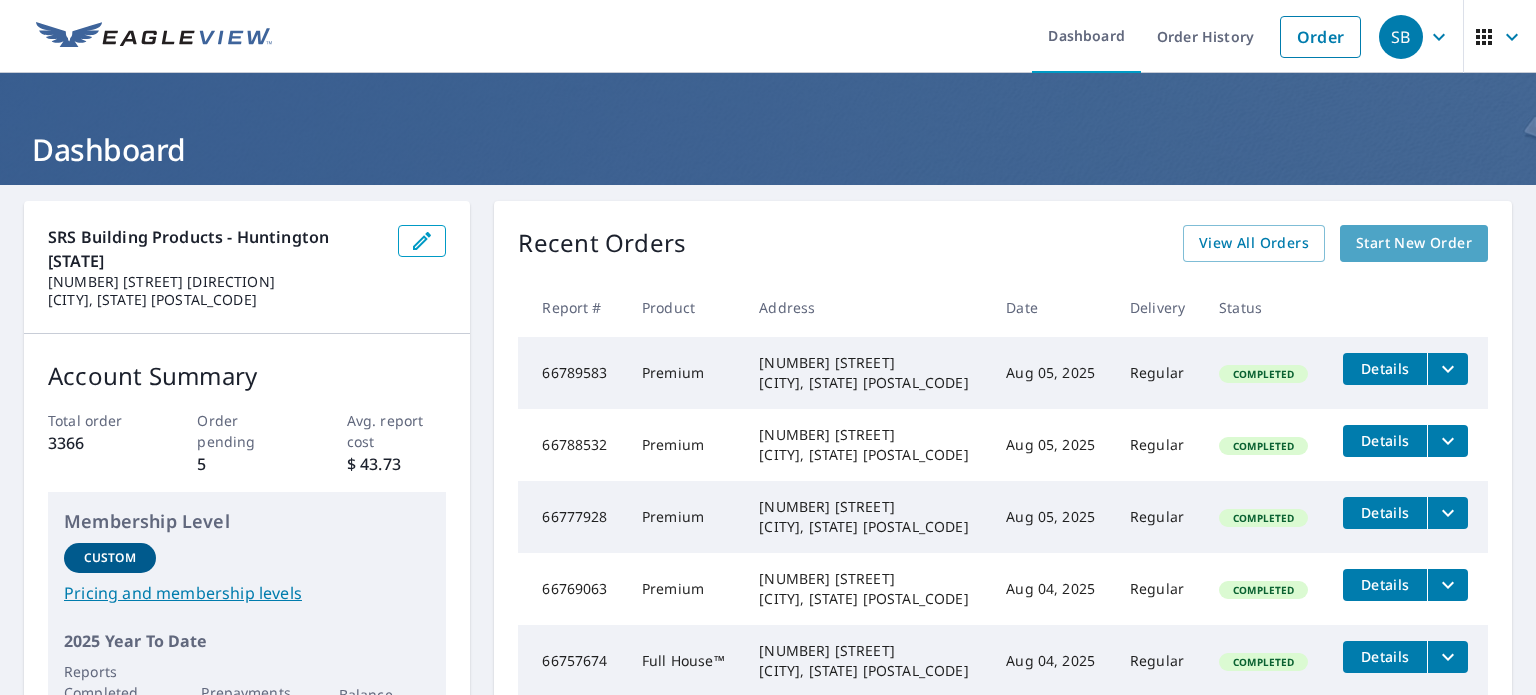 click on "Start New Order" at bounding box center [1414, 243] 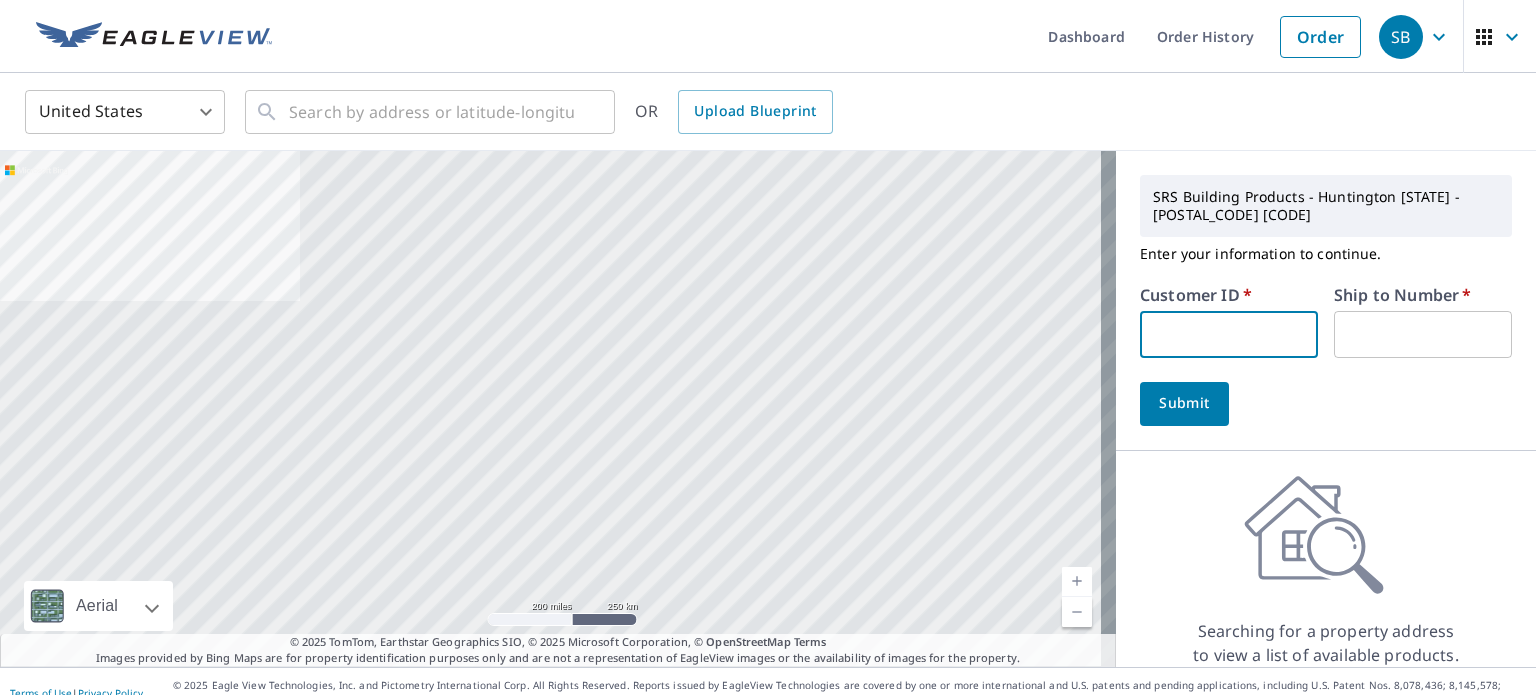 click at bounding box center (1229, 334) 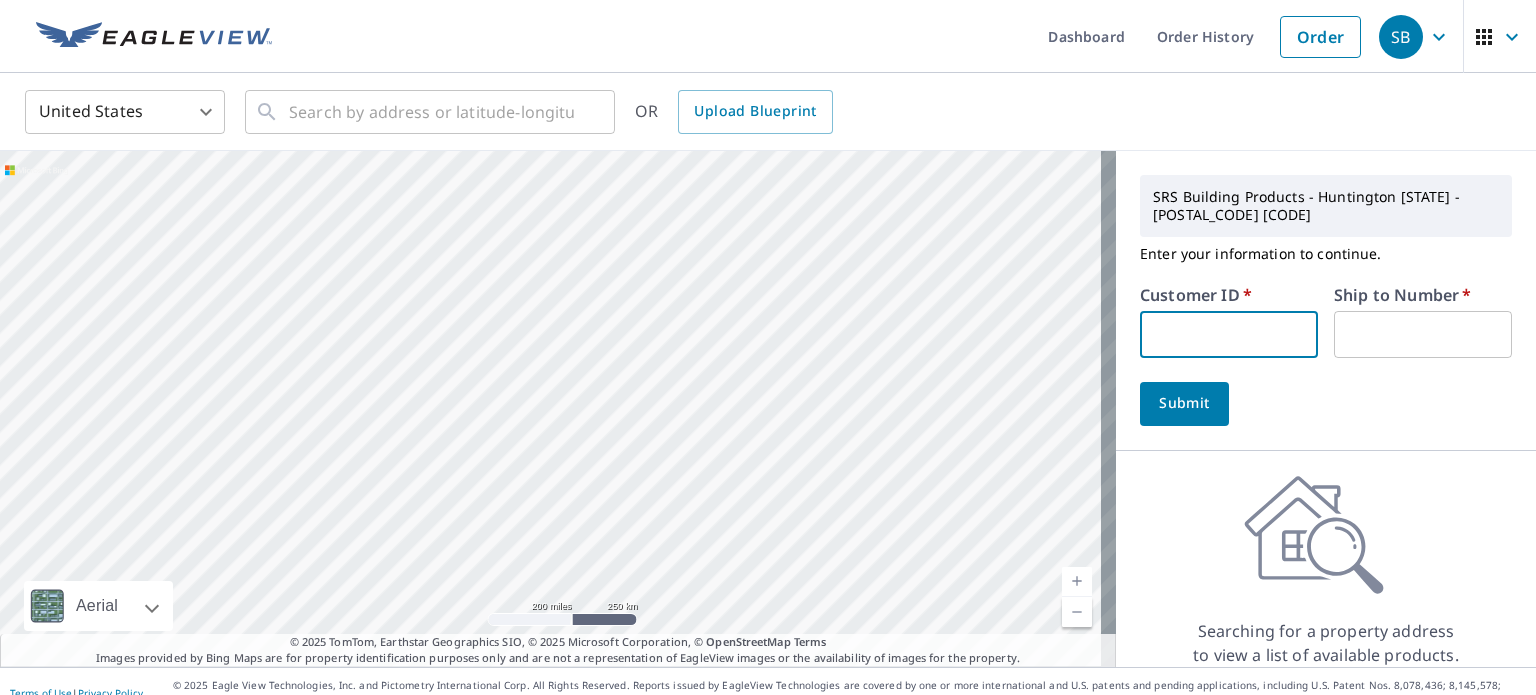 type on "a1r" 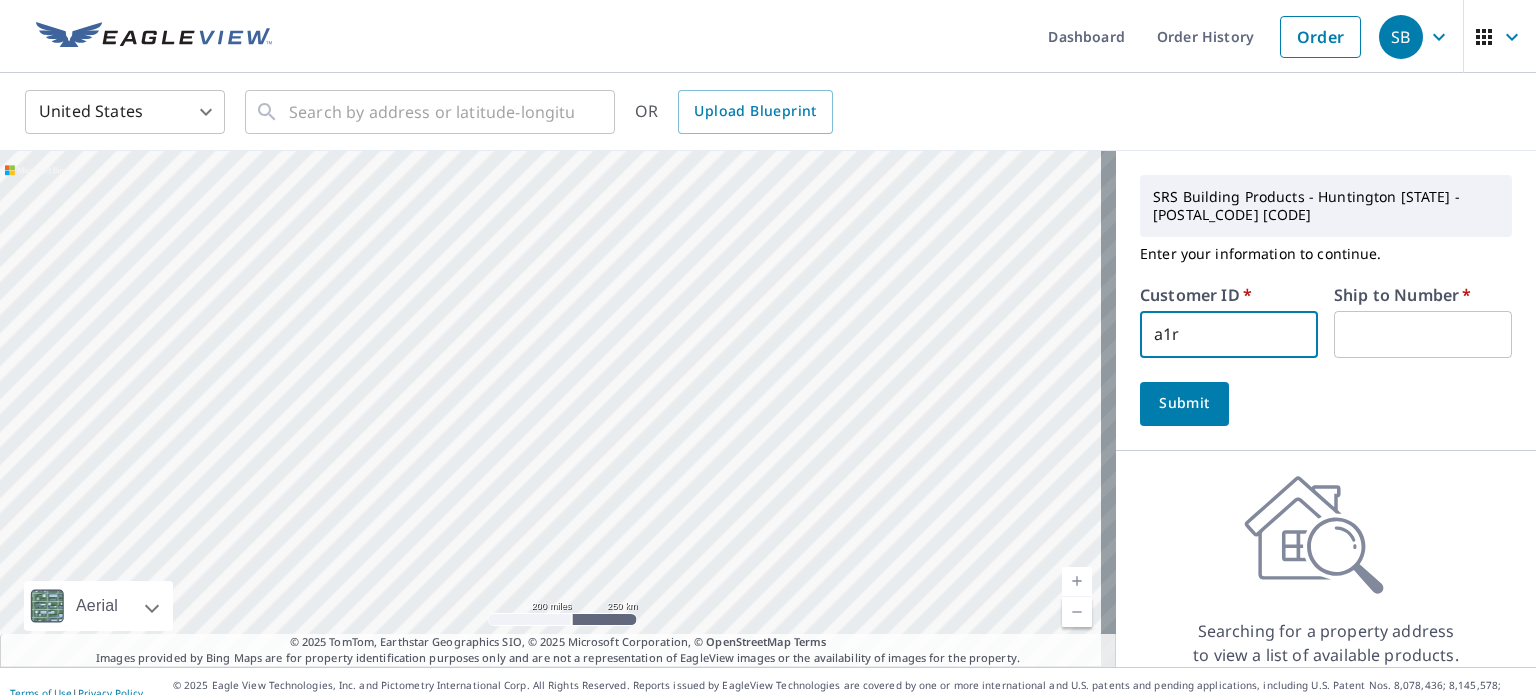 click at bounding box center [1423, 334] 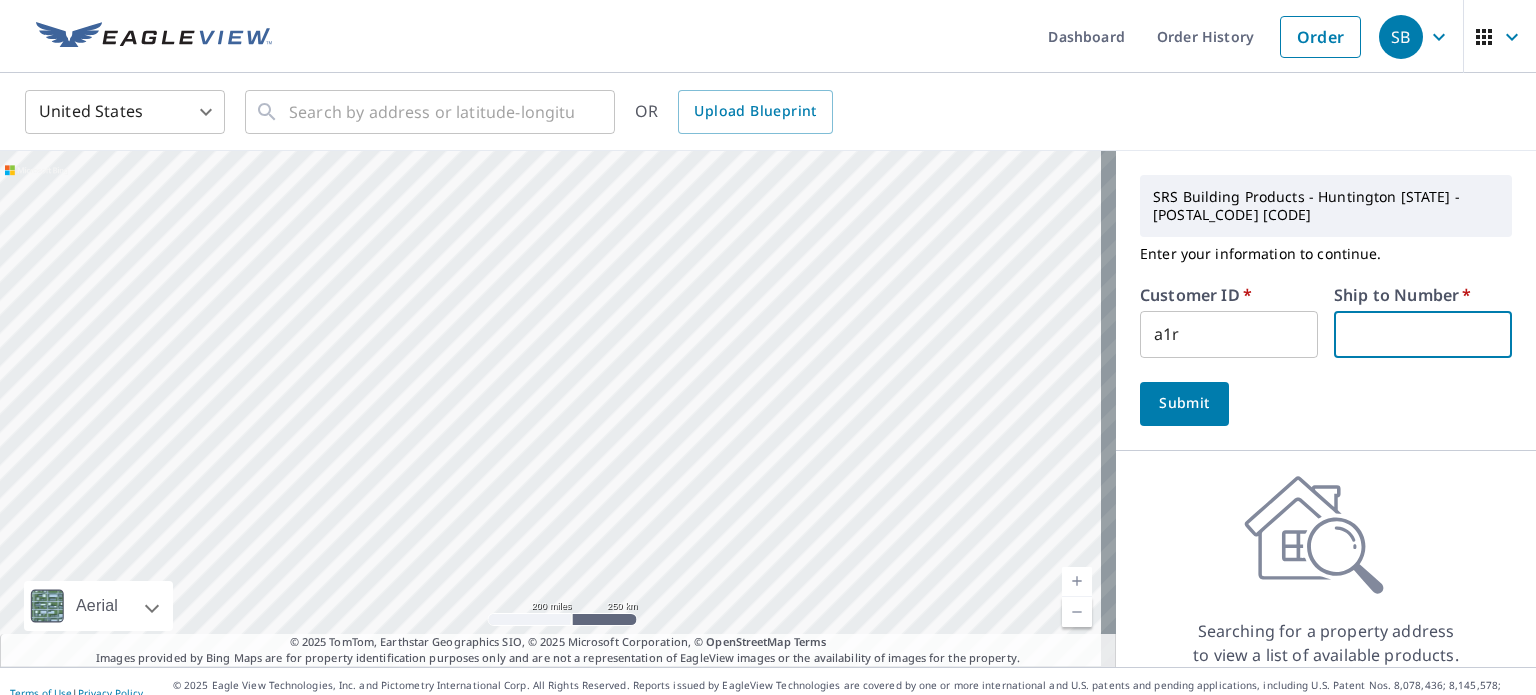 type on "1" 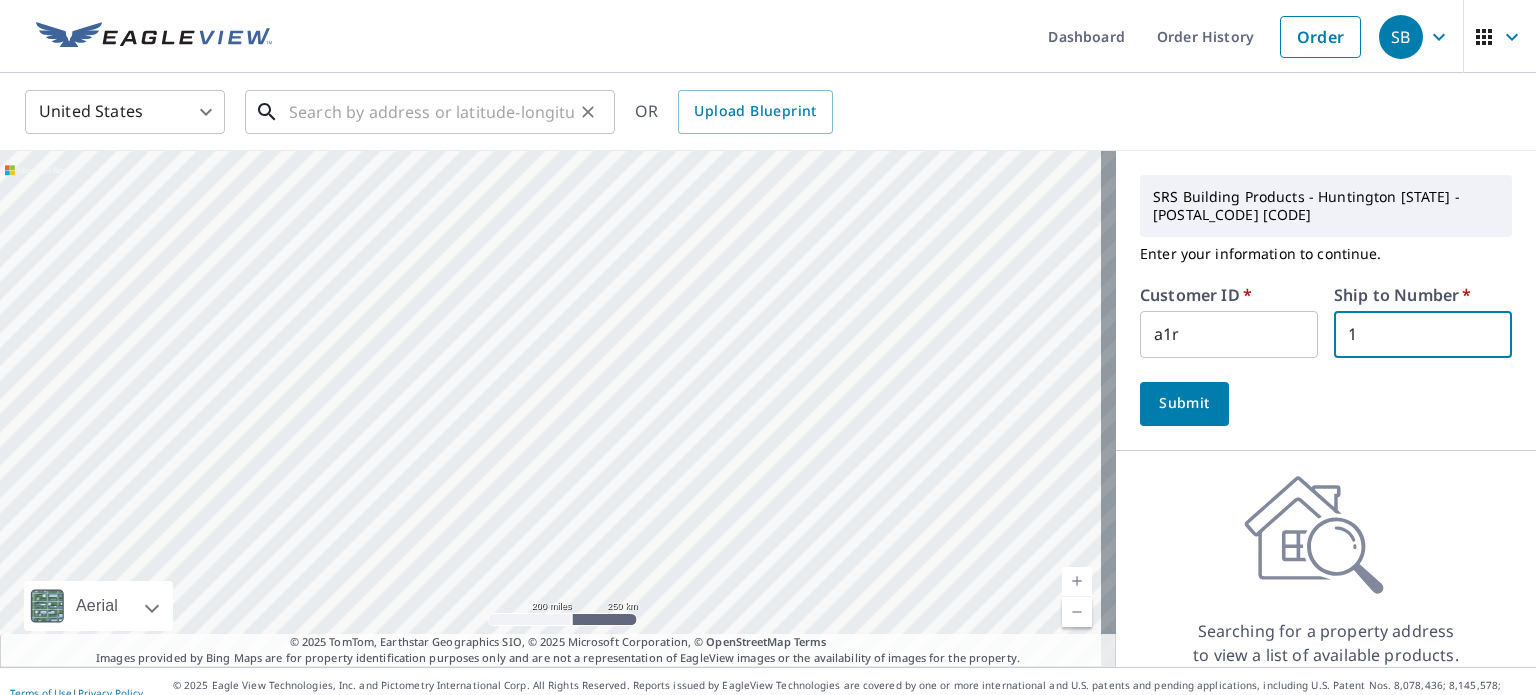 click at bounding box center [431, 112] 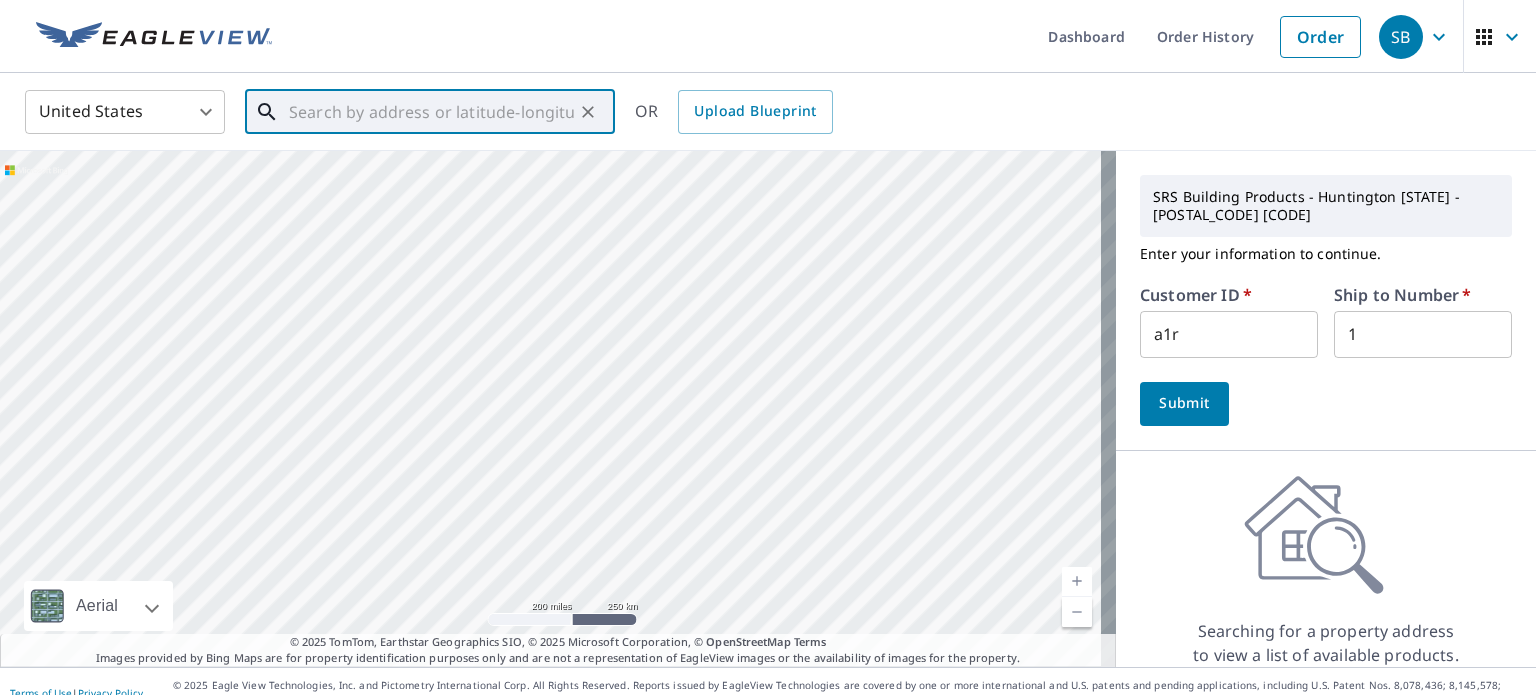 paste on "2727 Terrace Blvd" 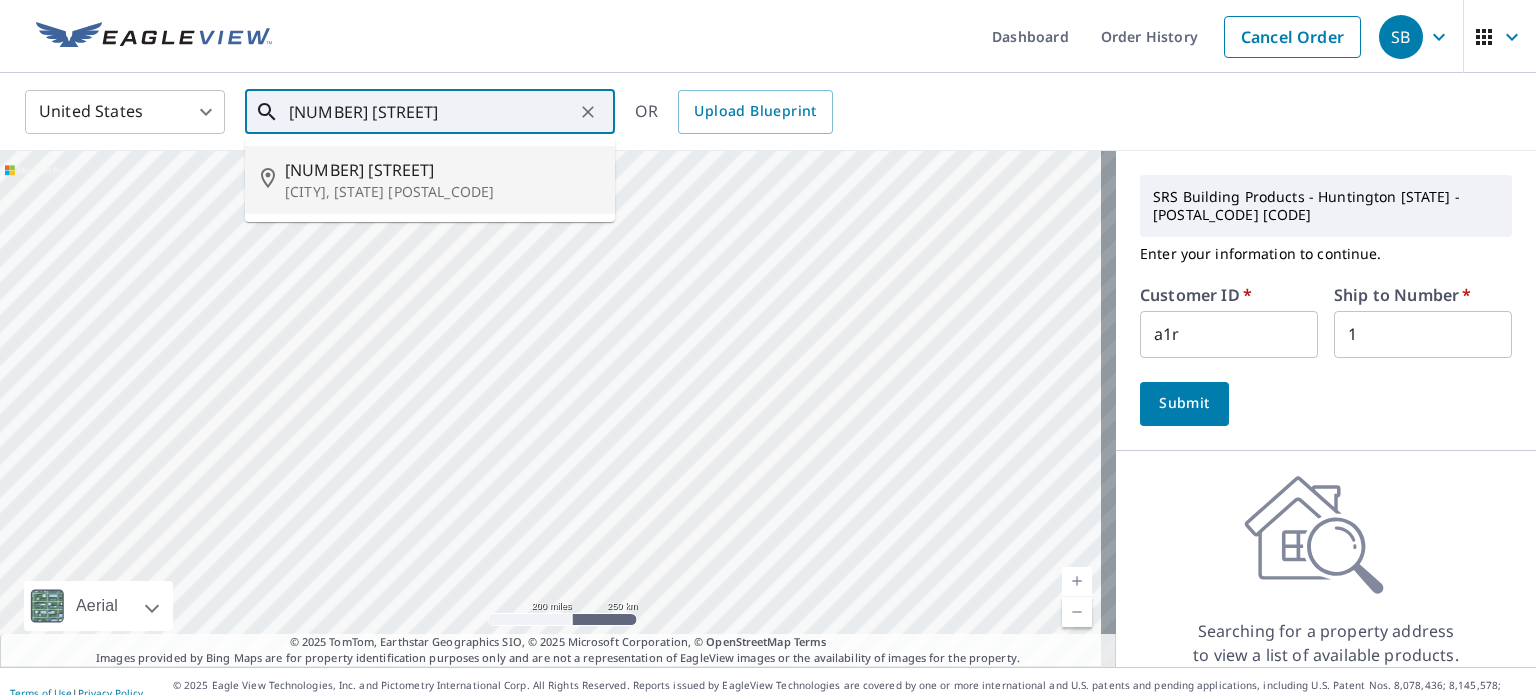 click on "Ashland, KY 41102" at bounding box center [442, 192] 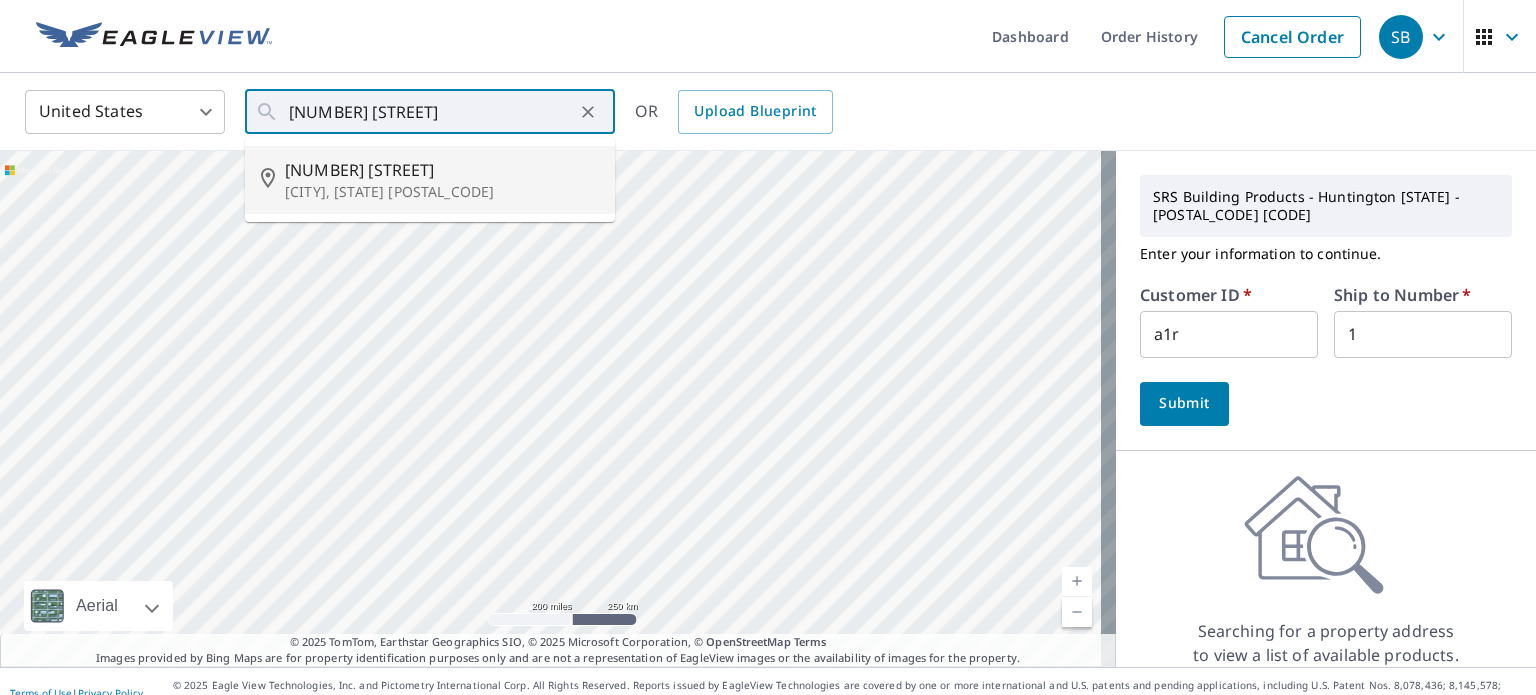 type on "2727 Terrace Blvd Ashland, KY 41102" 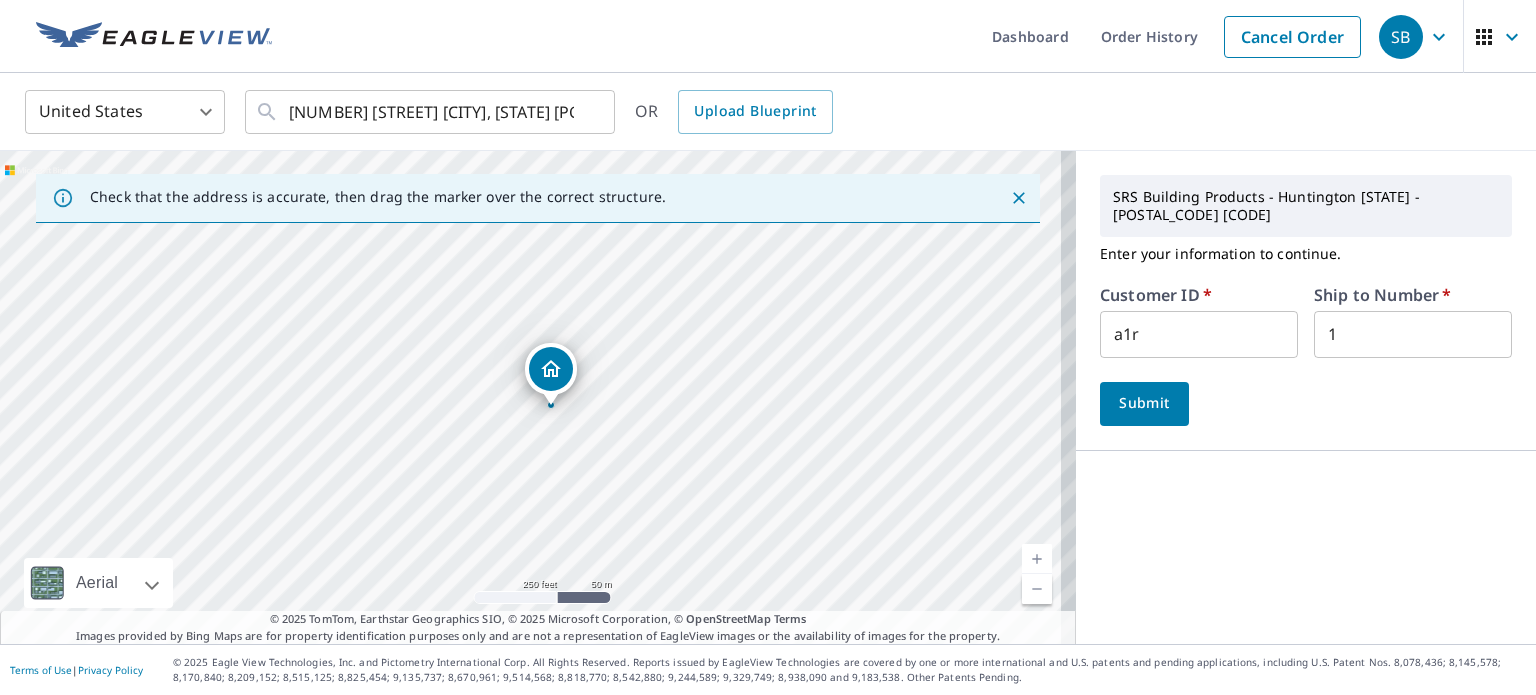 click at bounding box center (1037, 559) 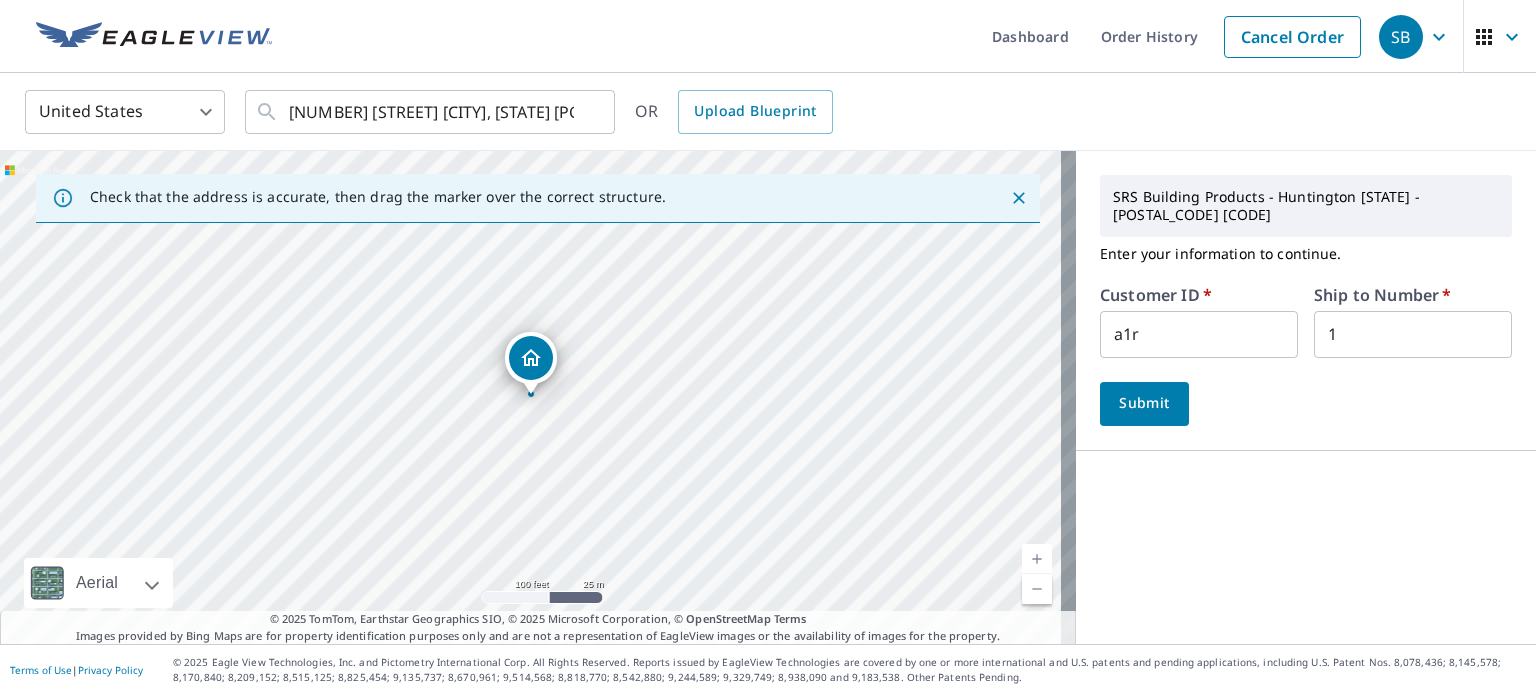 click at bounding box center [1037, 559] 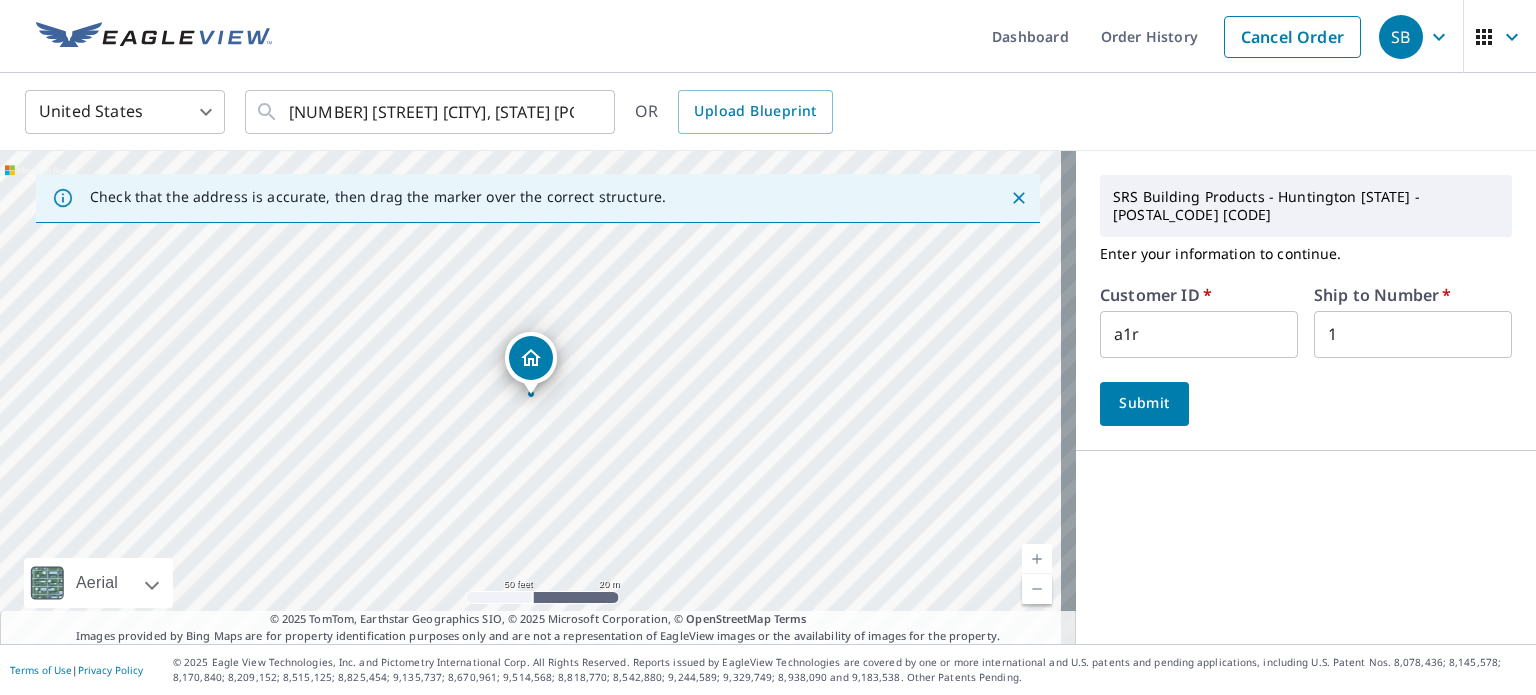 click at bounding box center (1037, 559) 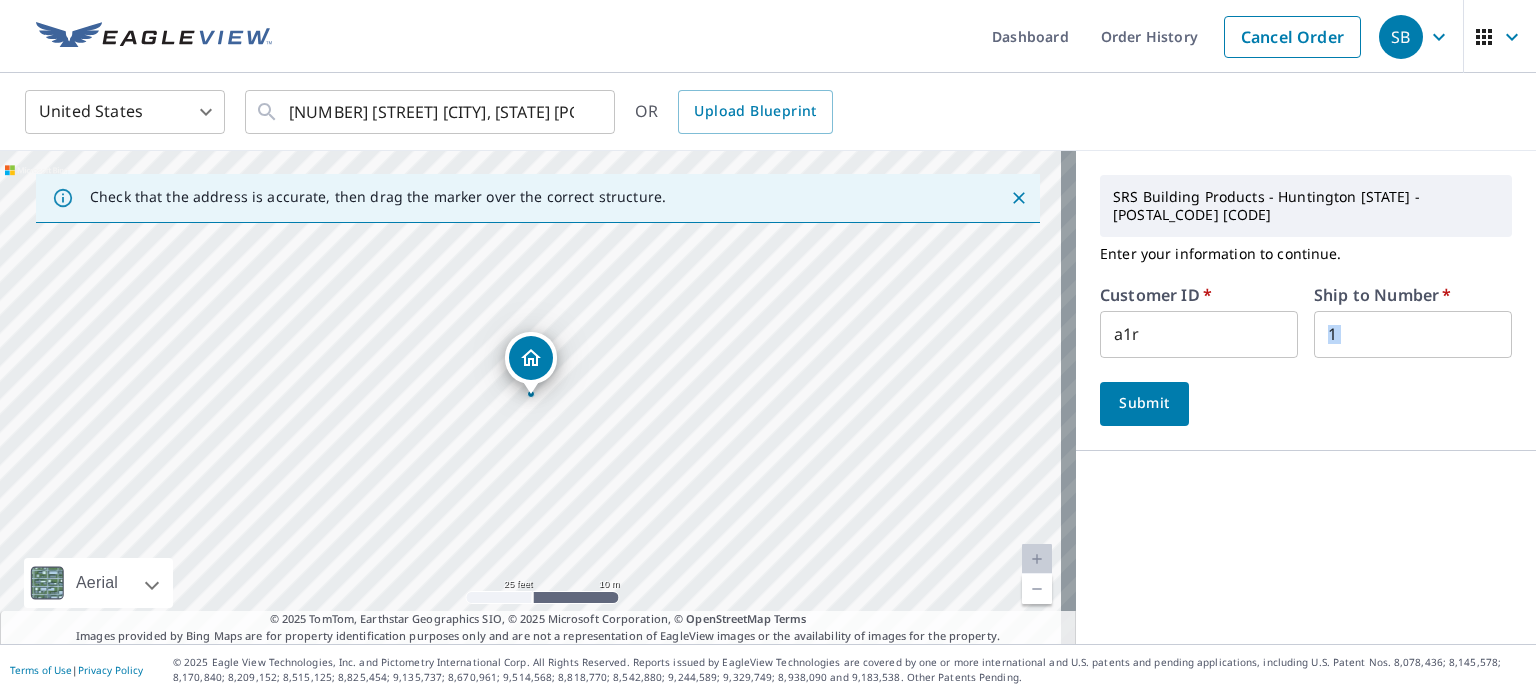 drag, startPoint x: 1516, startPoint y: 284, endPoint x: 1507, endPoint y: 383, distance: 99.40825 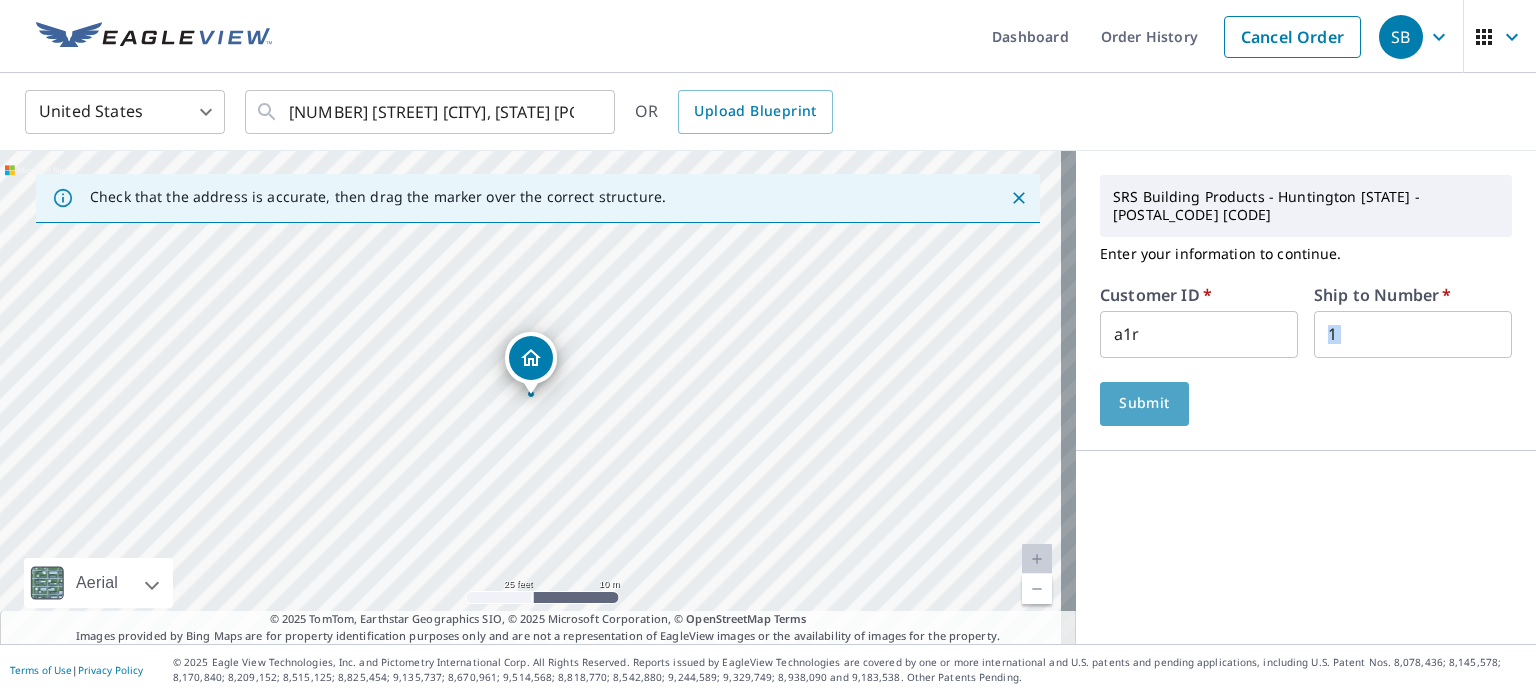 click on "Submit" at bounding box center [1144, 404] 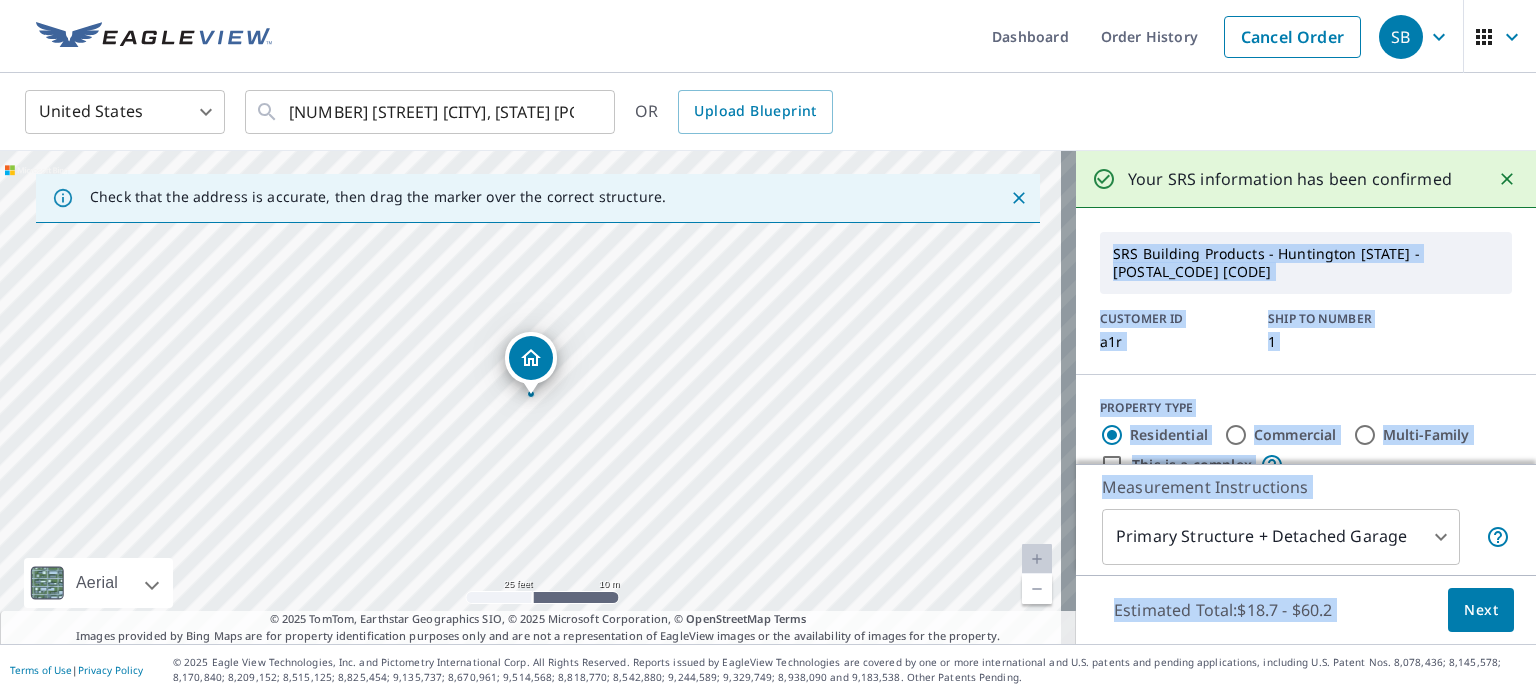 click on "SRS Building Products - Huntington WV  - 0681 OLHUN CUSTOMER ID a1r SHIP TO NUMBER 1" at bounding box center (1306, 291) 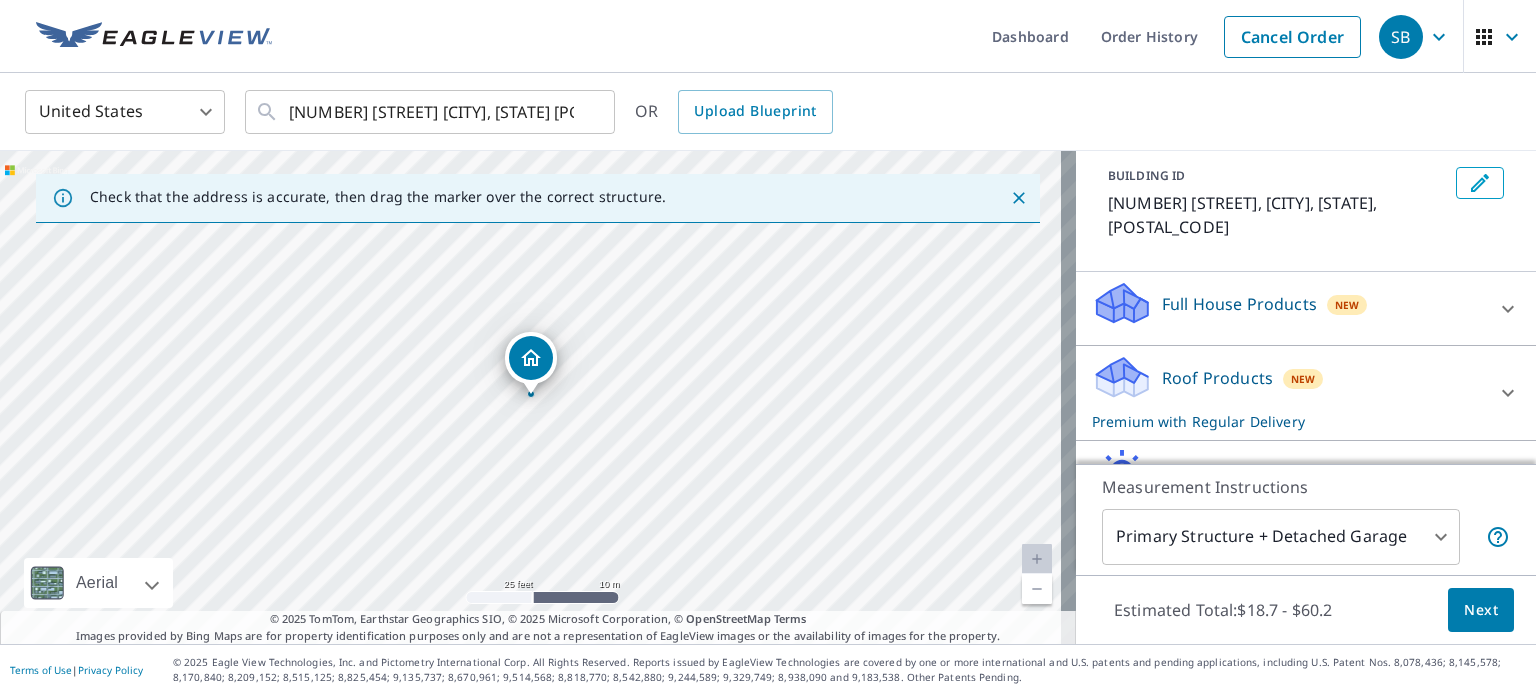 scroll, scrollTop: 336, scrollLeft: 0, axis: vertical 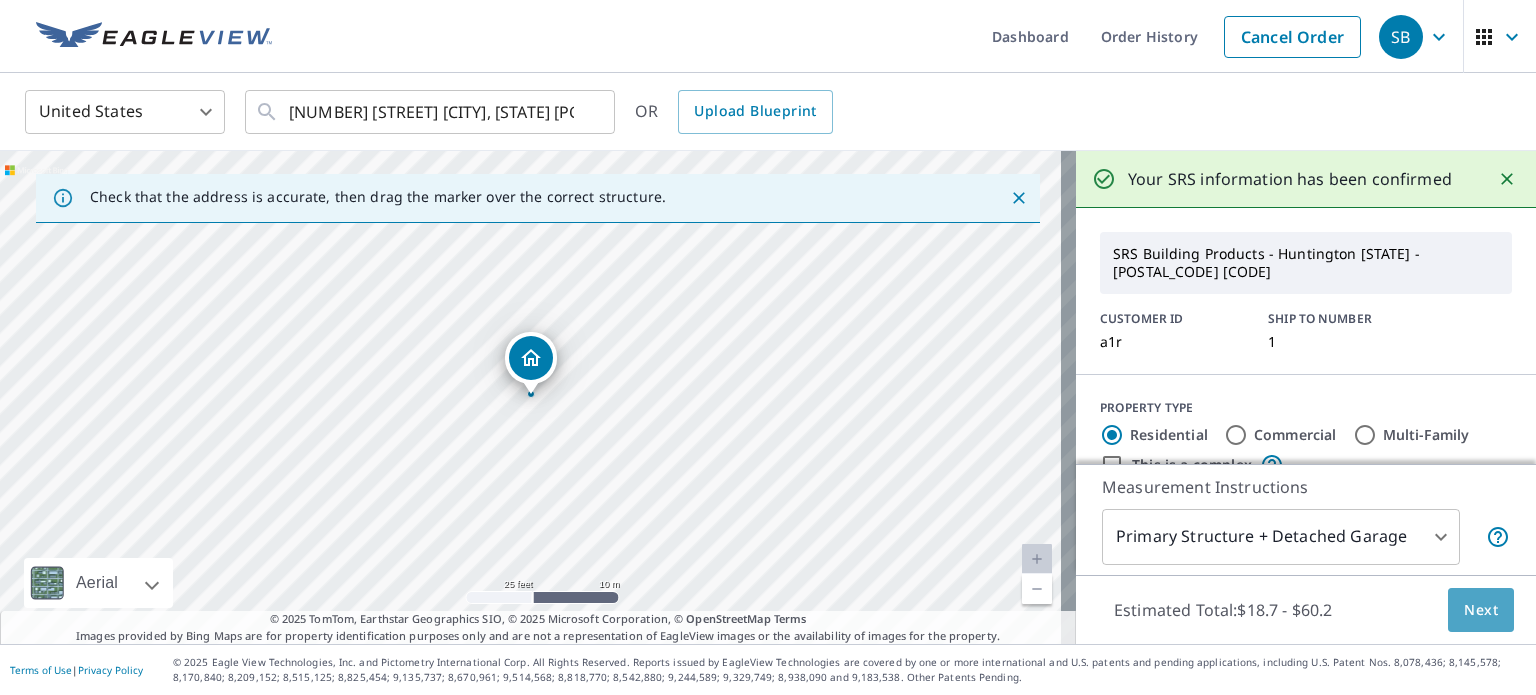 click on "Next" at bounding box center [1481, 610] 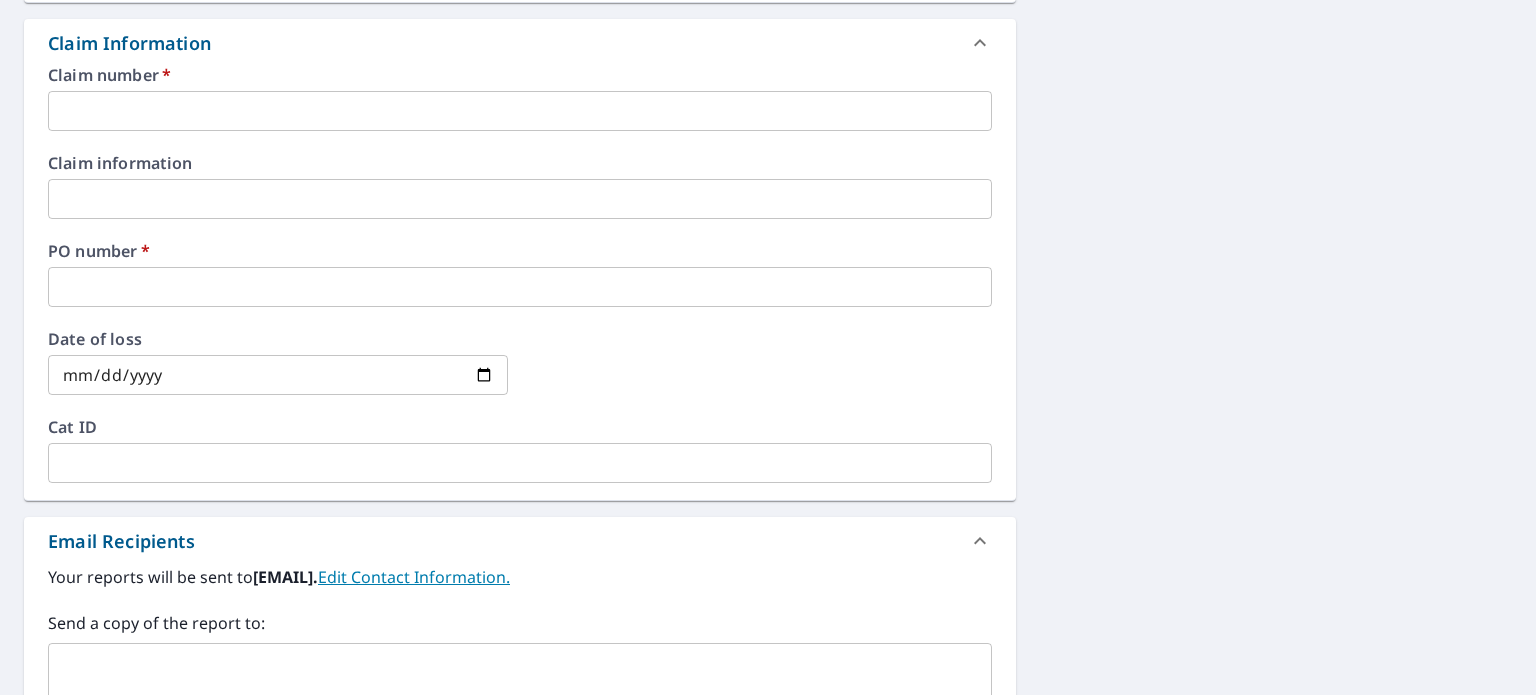 scroll, scrollTop: 709, scrollLeft: 0, axis: vertical 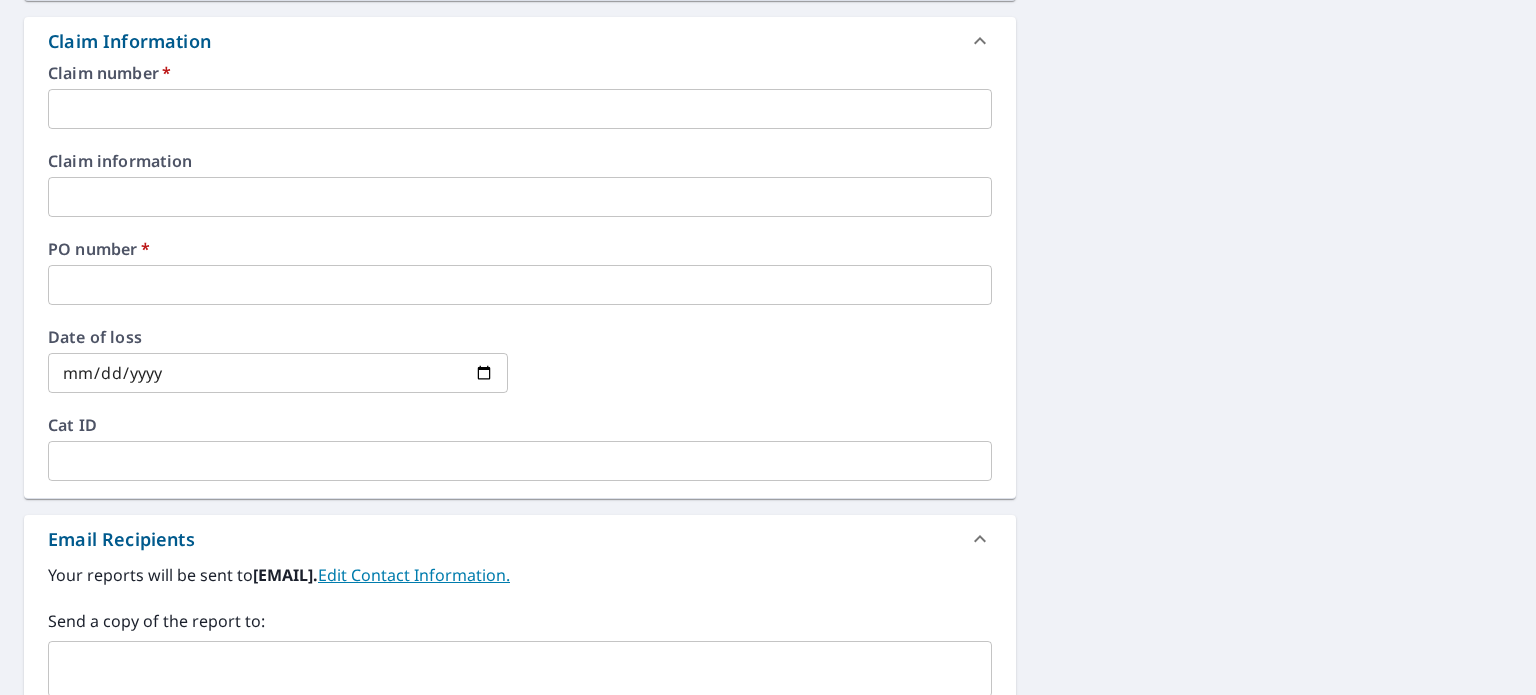 click at bounding box center [520, 109] 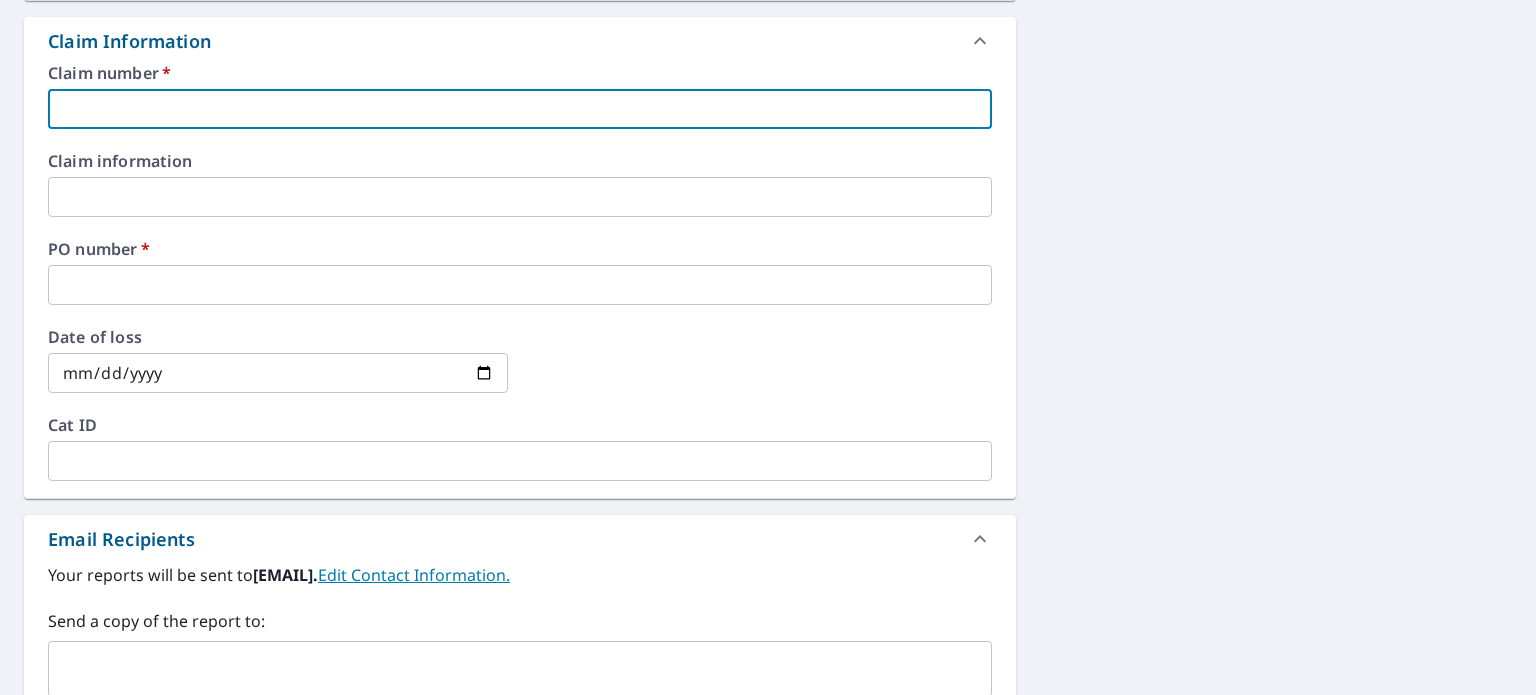 type on "1111" 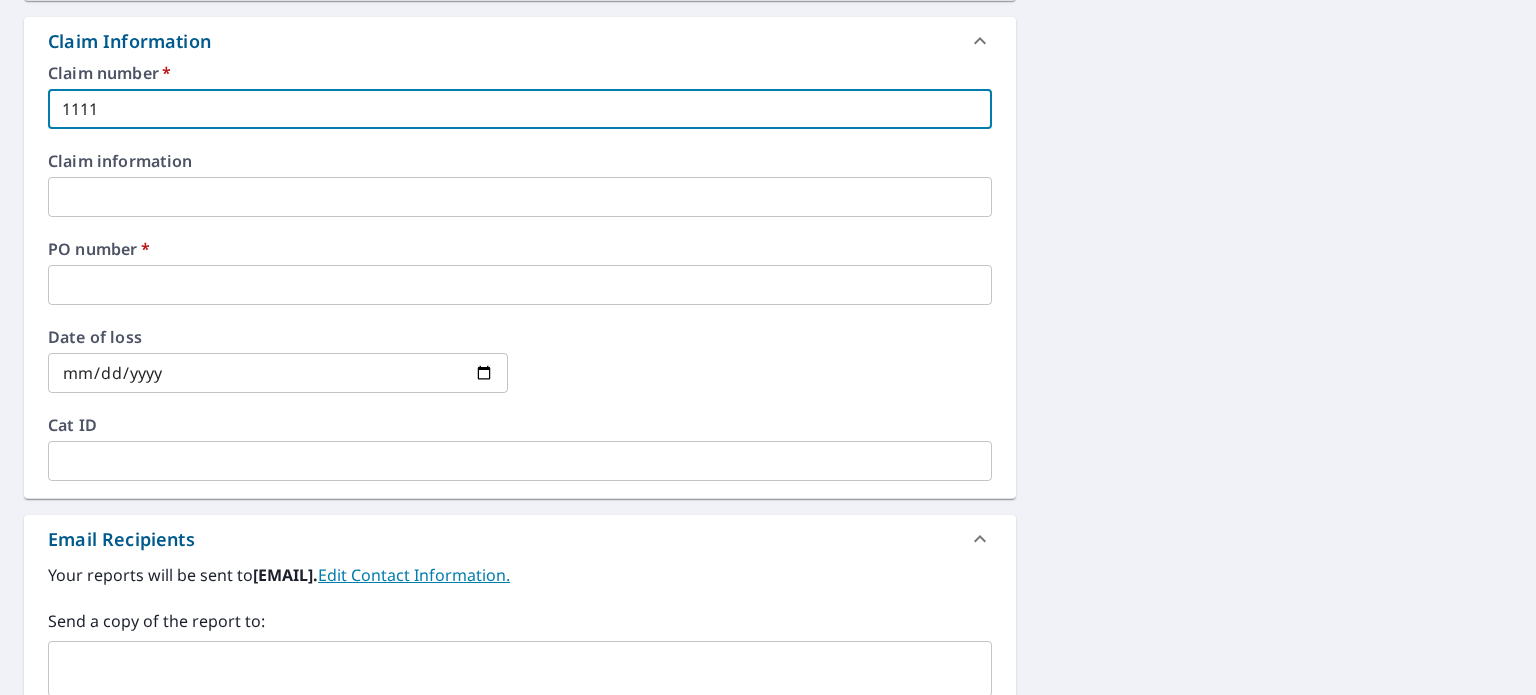 checkbox on "true" 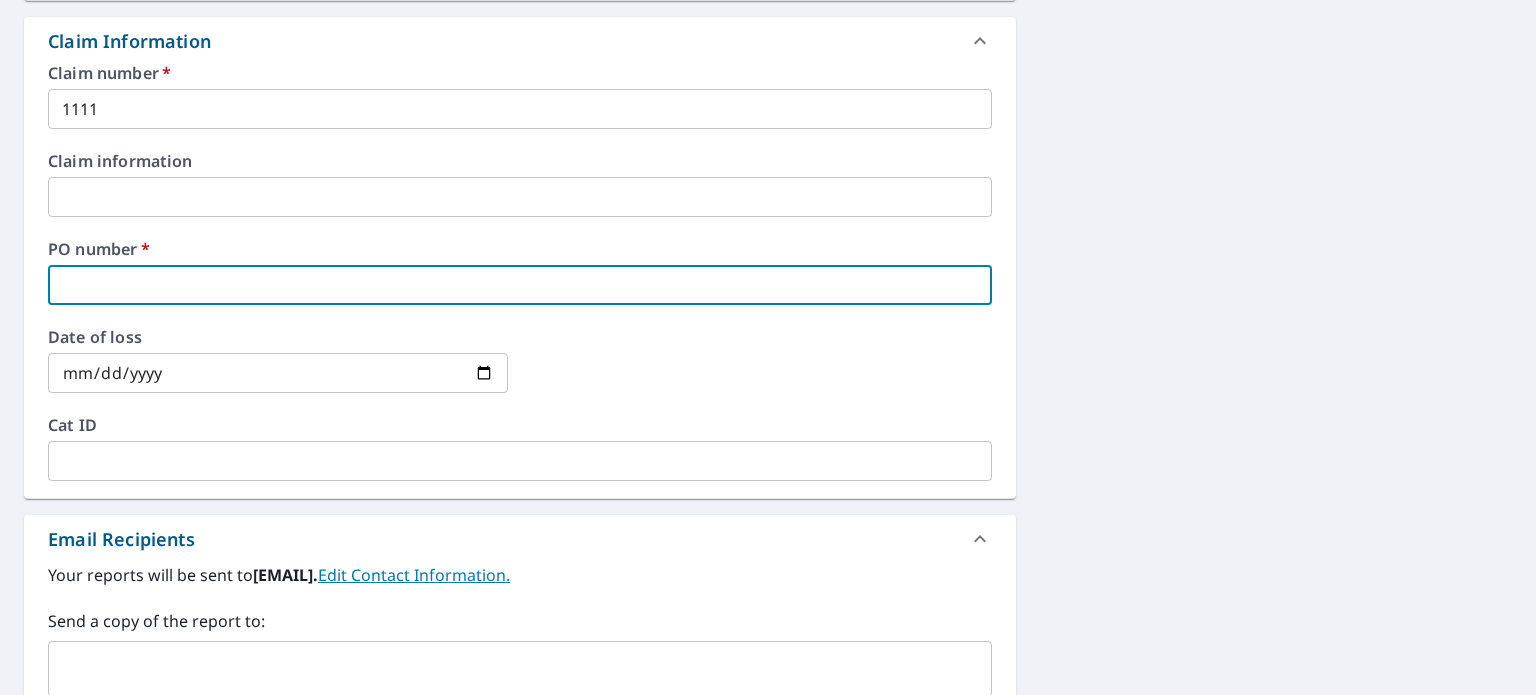 click at bounding box center (520, 285) 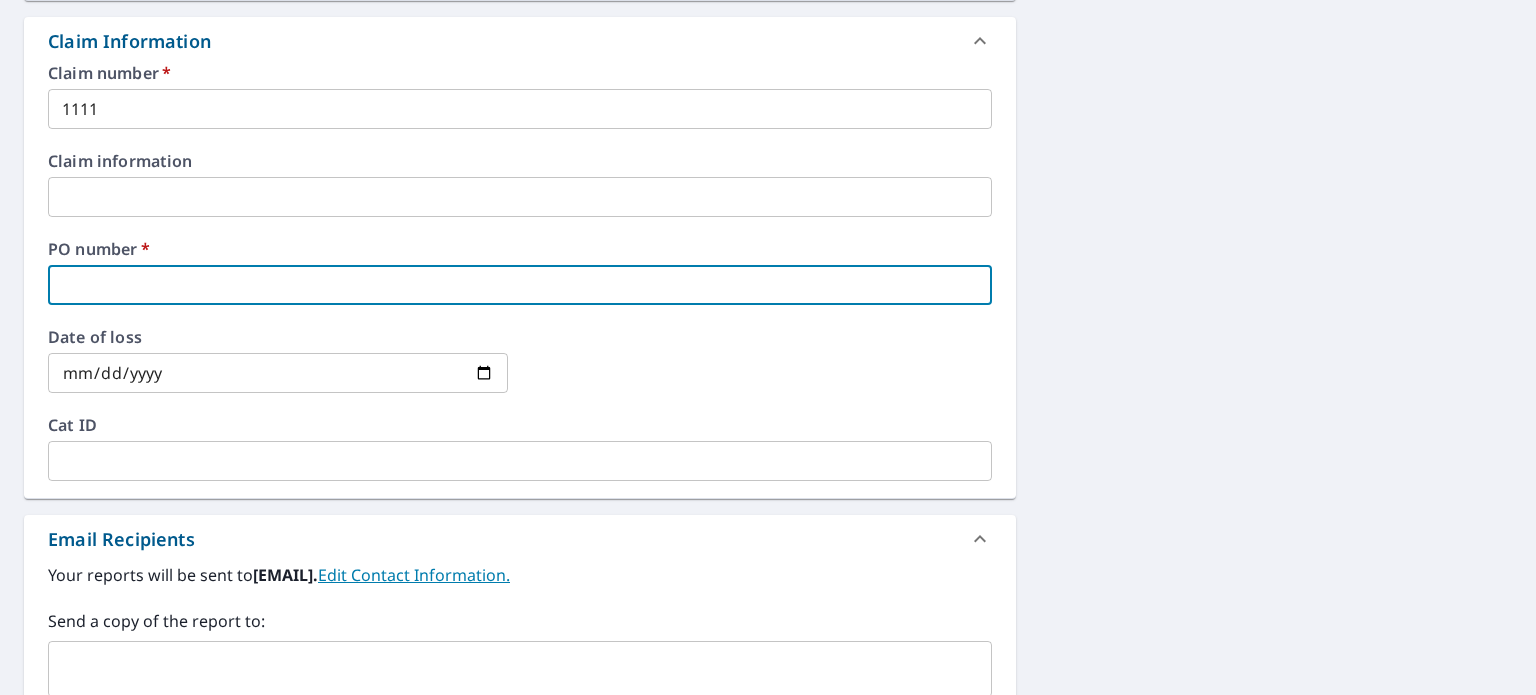 type on "1111" 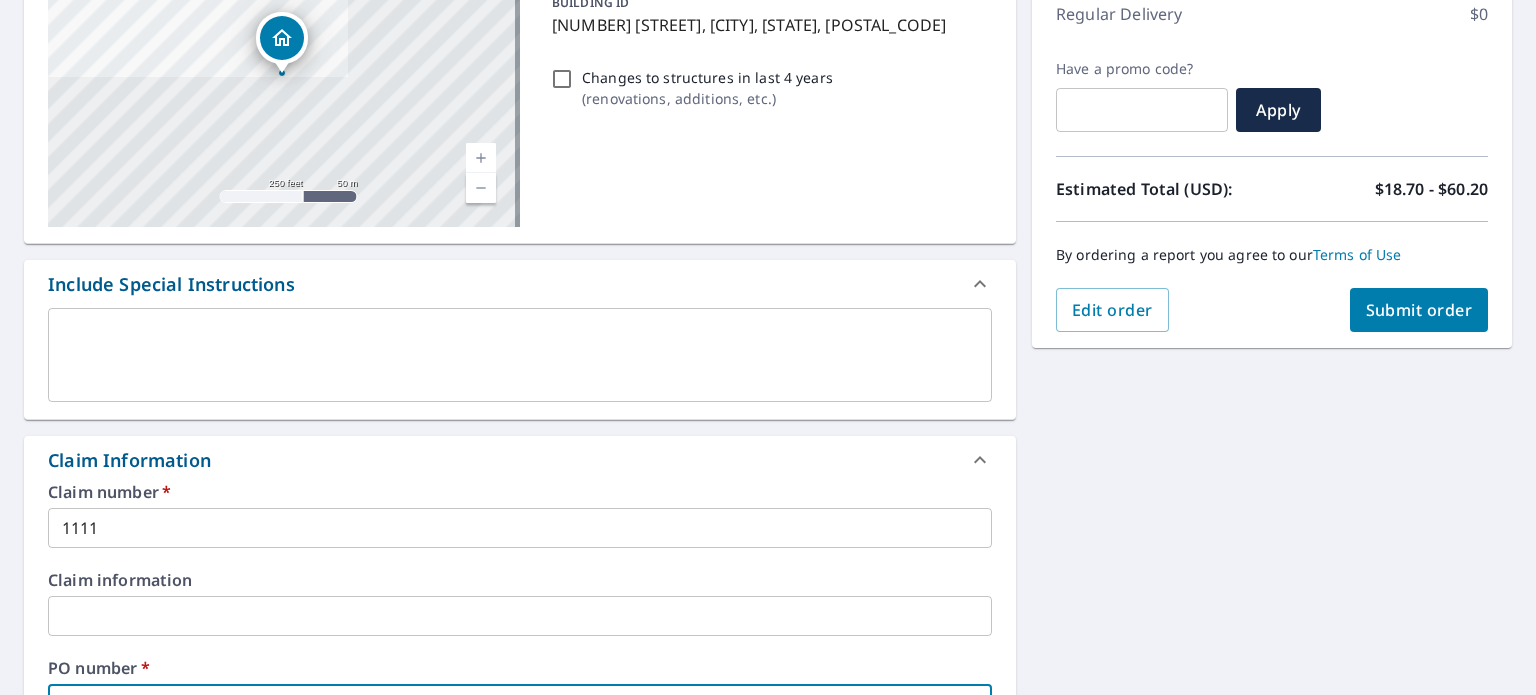 scroll, scrollTop: 282, scrollLeft: 0, axis: vertical 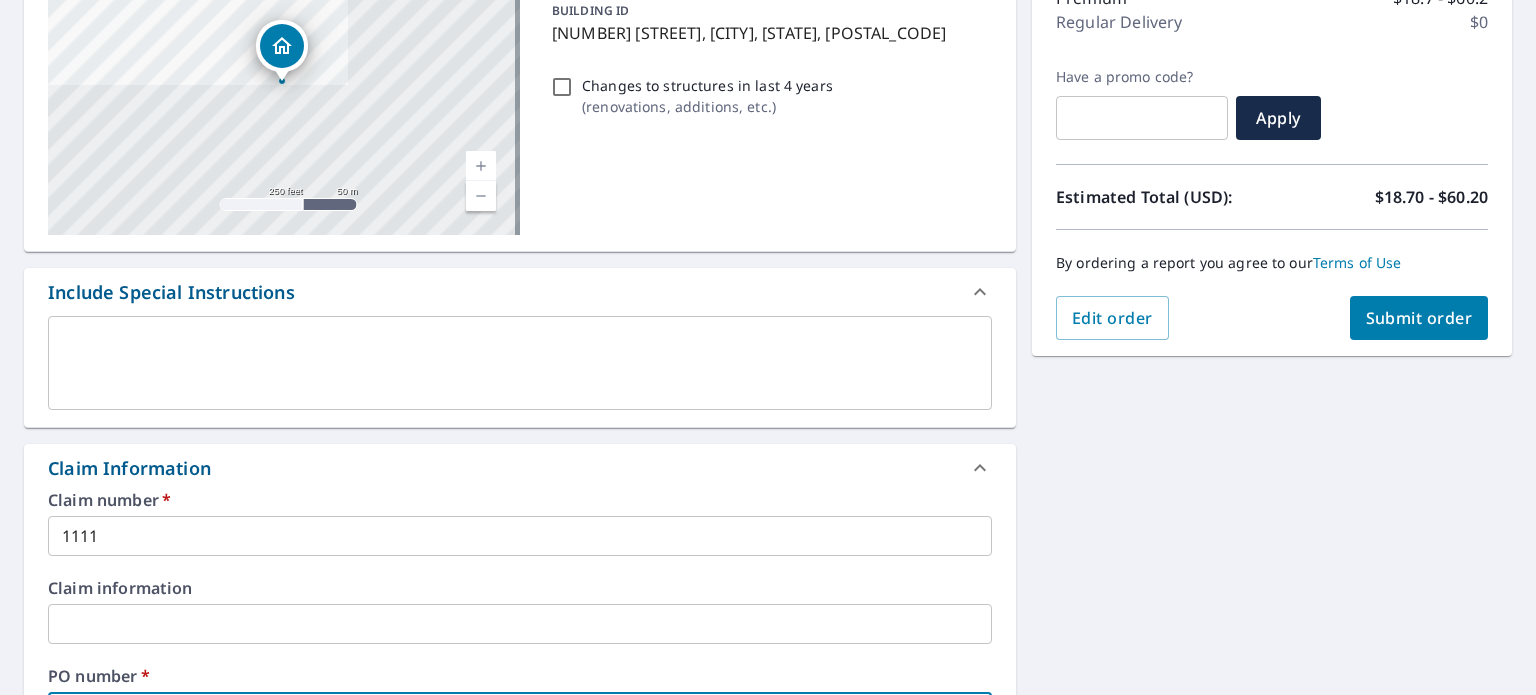 click on "Submit order" at bounding box center [1419, 318] 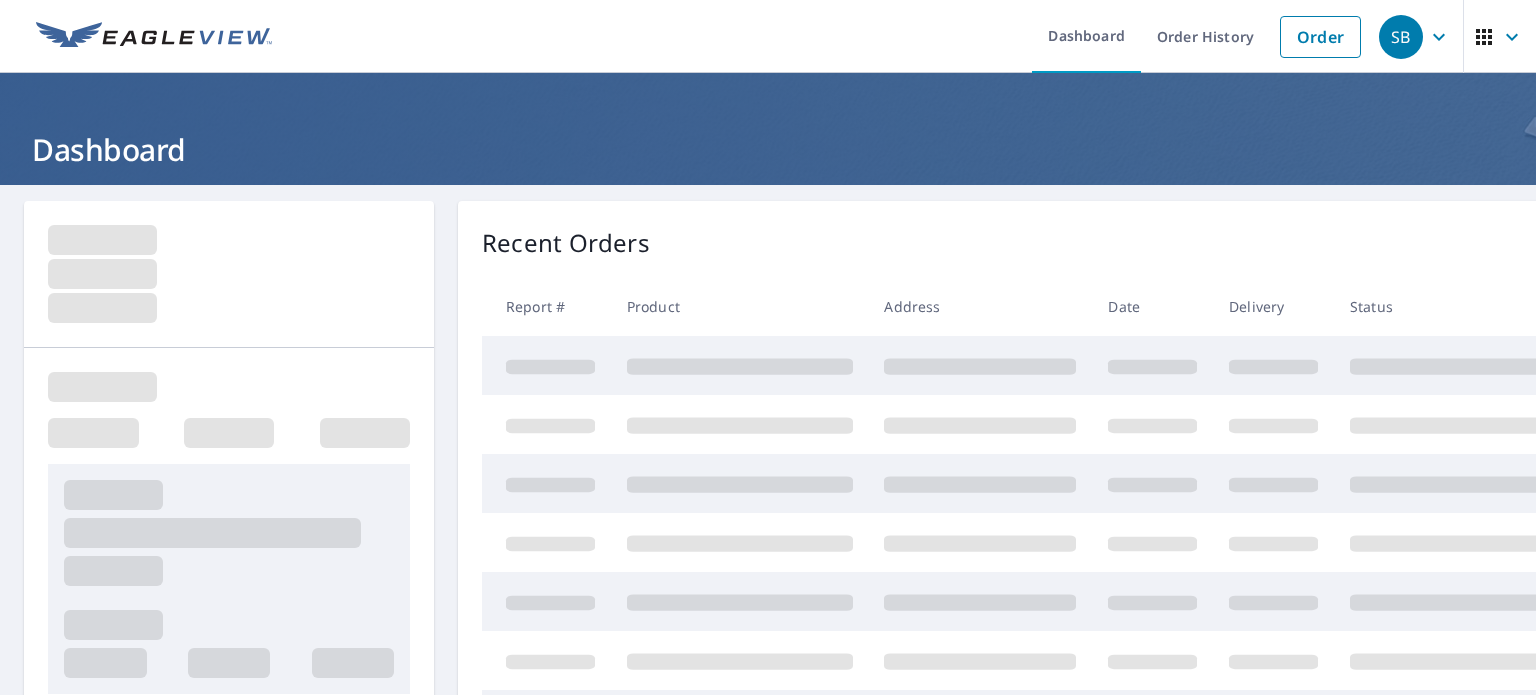 scroll, scrollTop: 0, scrollLeft: 0, axis: both 